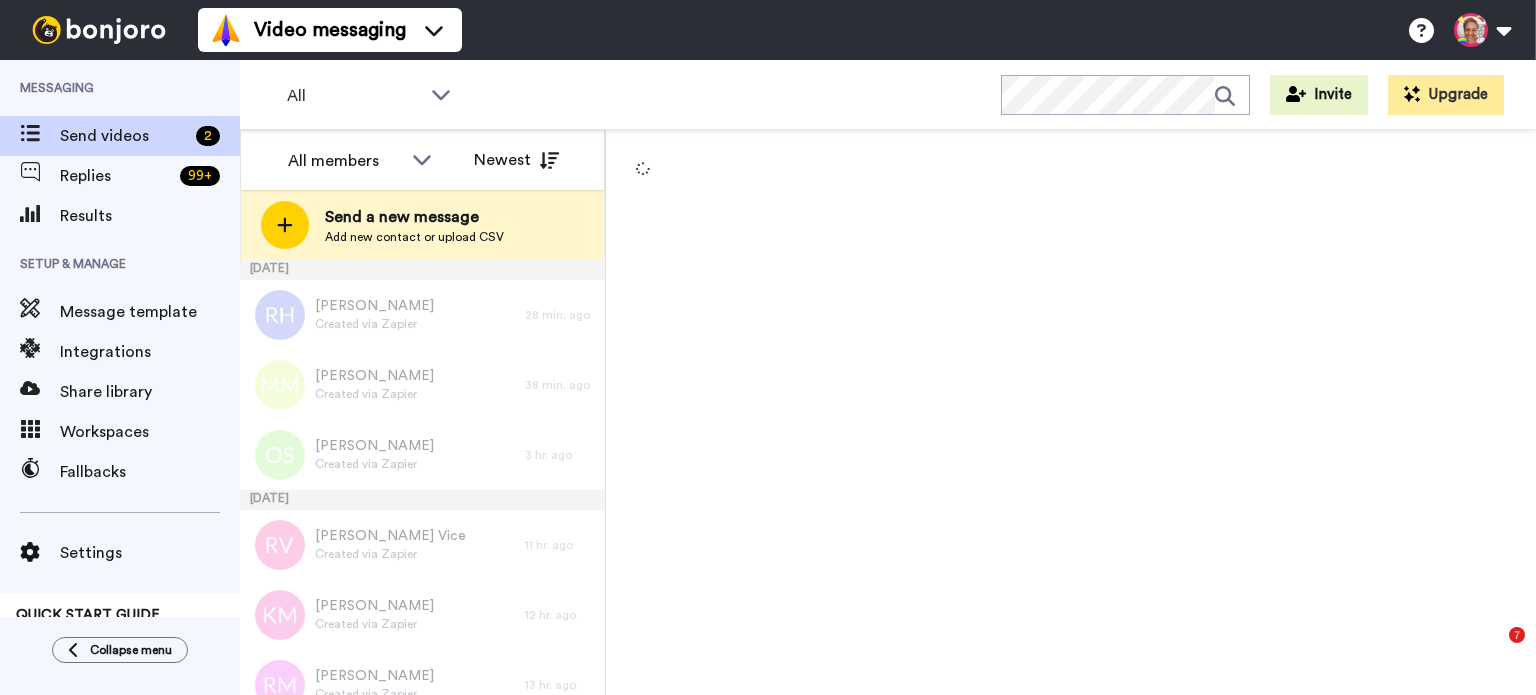 scroll, scrollTop: 0, scrollLeft: 0, axis: both 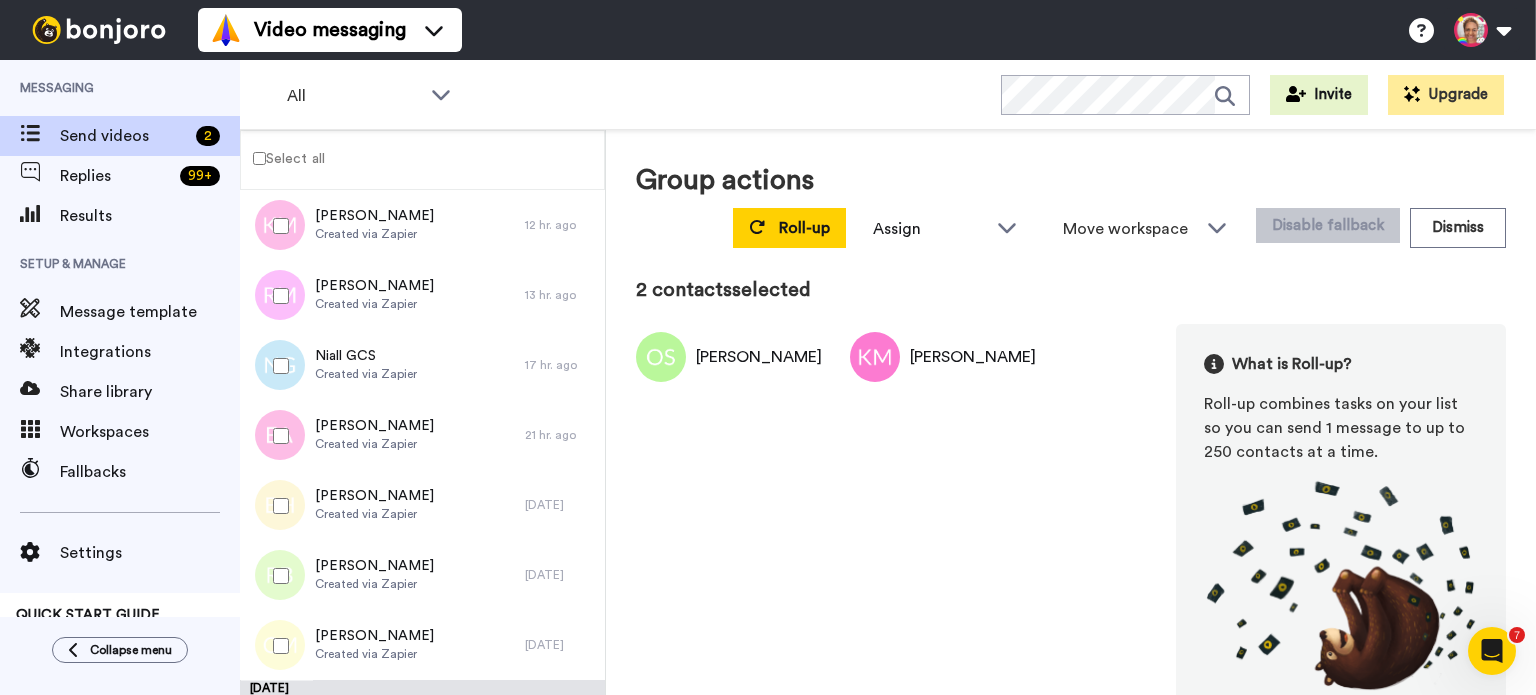 click at bounding box center (277, 366) 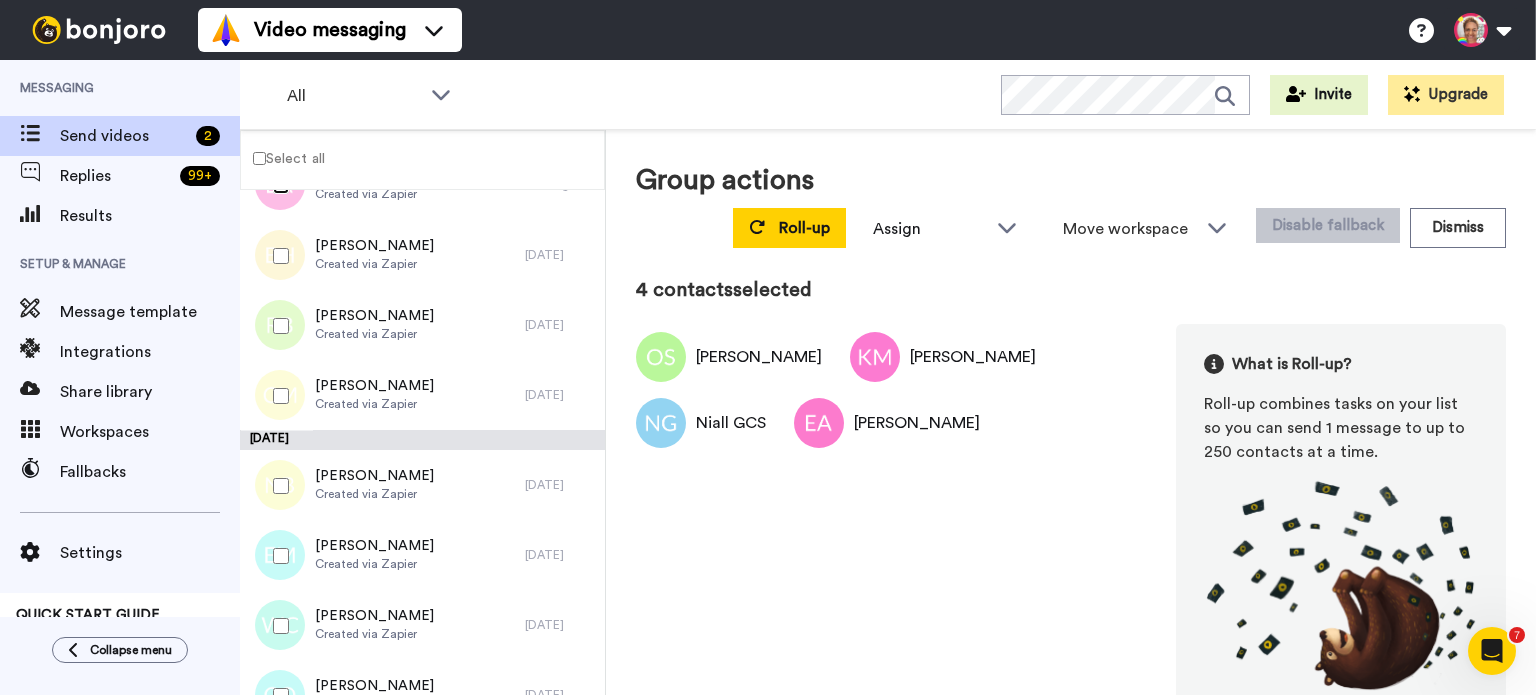 scroll, scrollTop: 586, scrollLeft: 0, axis: vertical 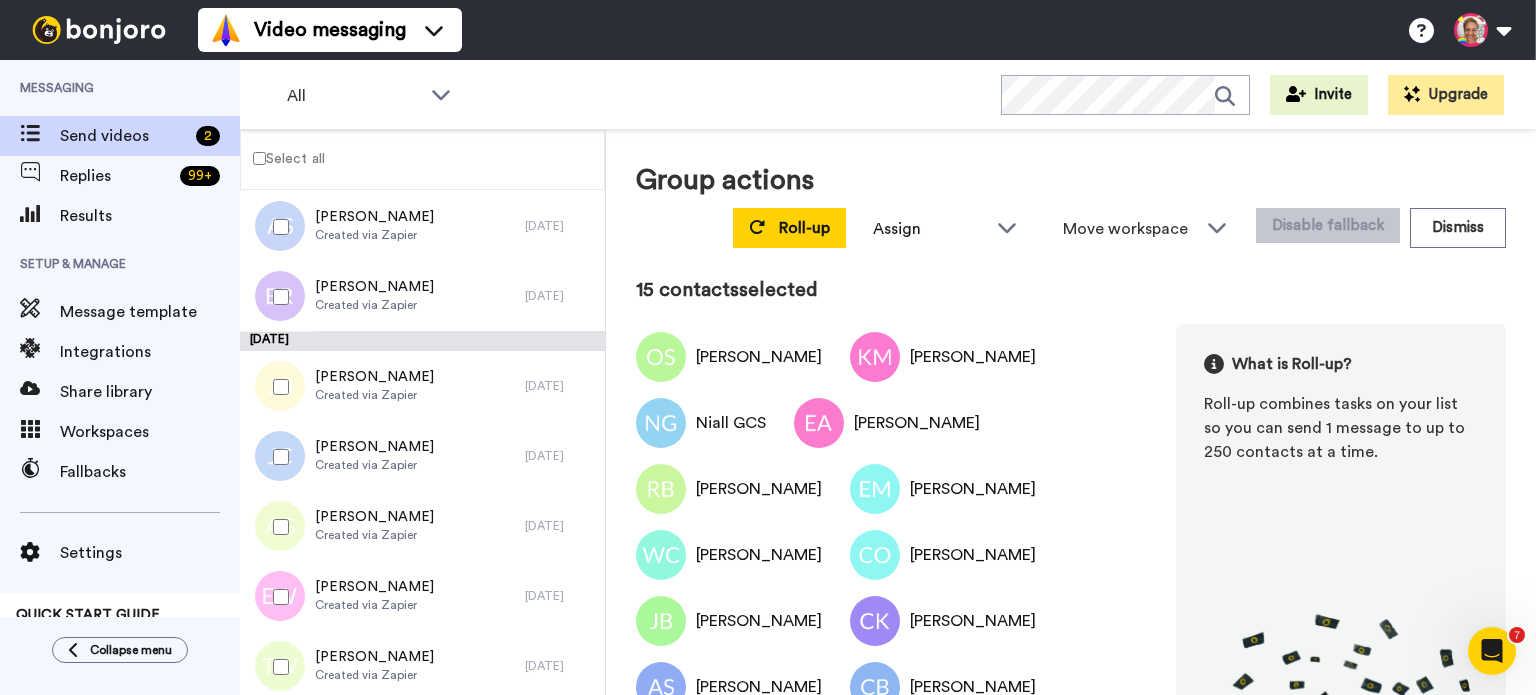 click at bounding box center (277, 227) 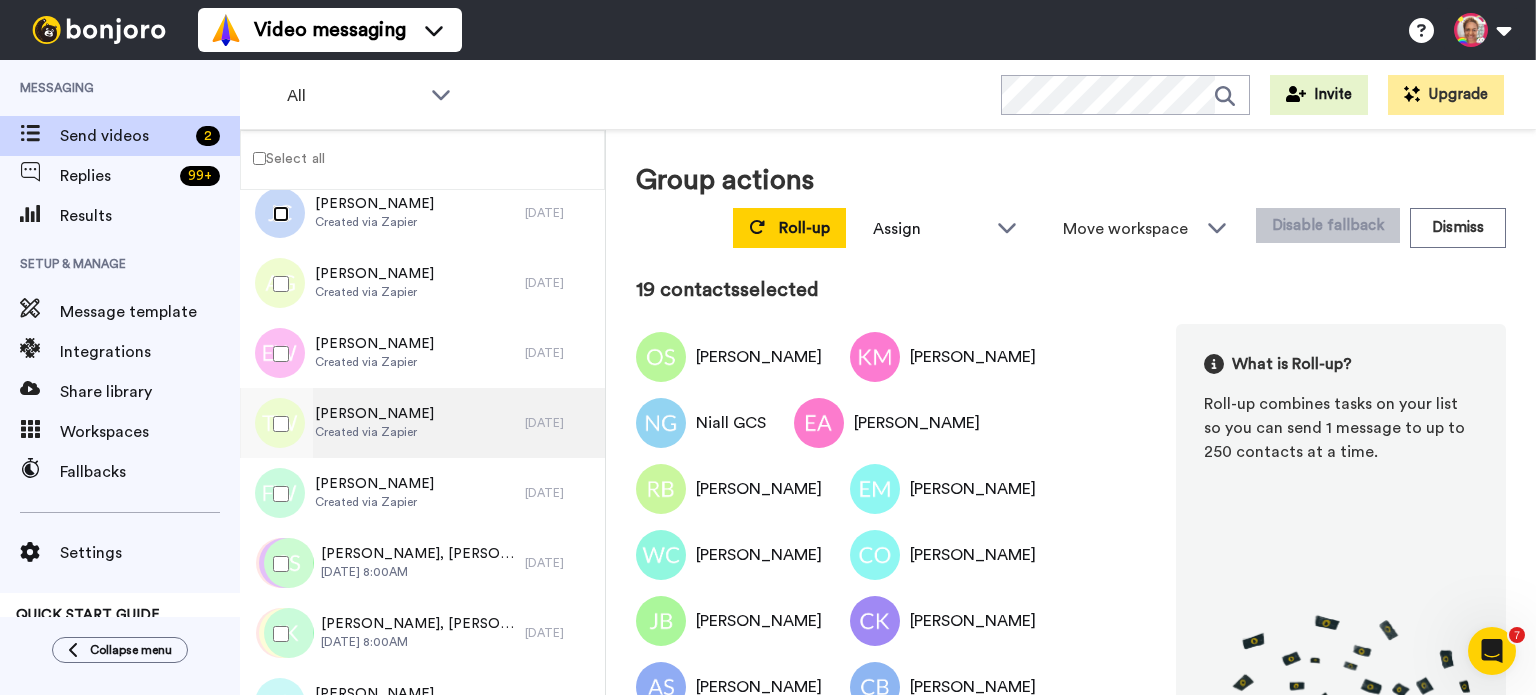 scroll, scrollTop: 2641, scrollLeft: 0, axis: vertical 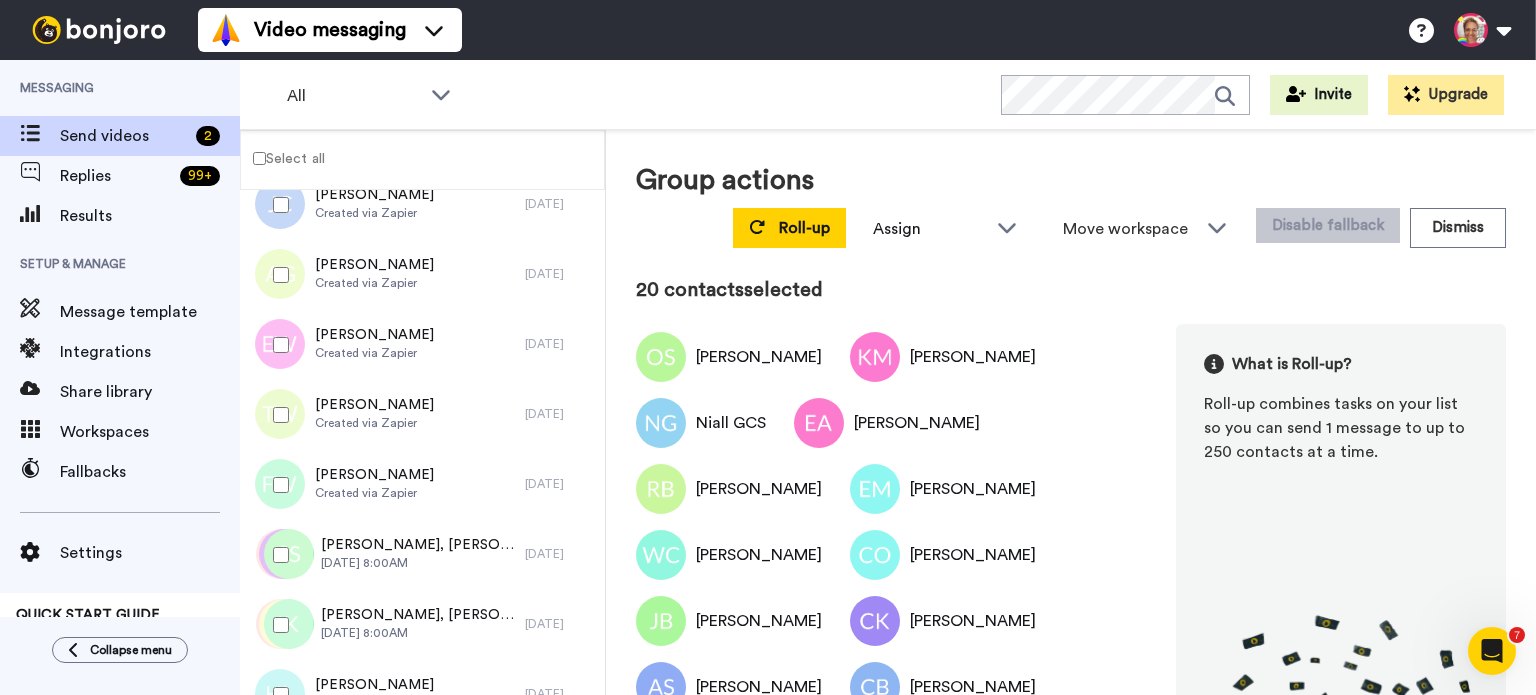 click at bounding box center (277, 415) 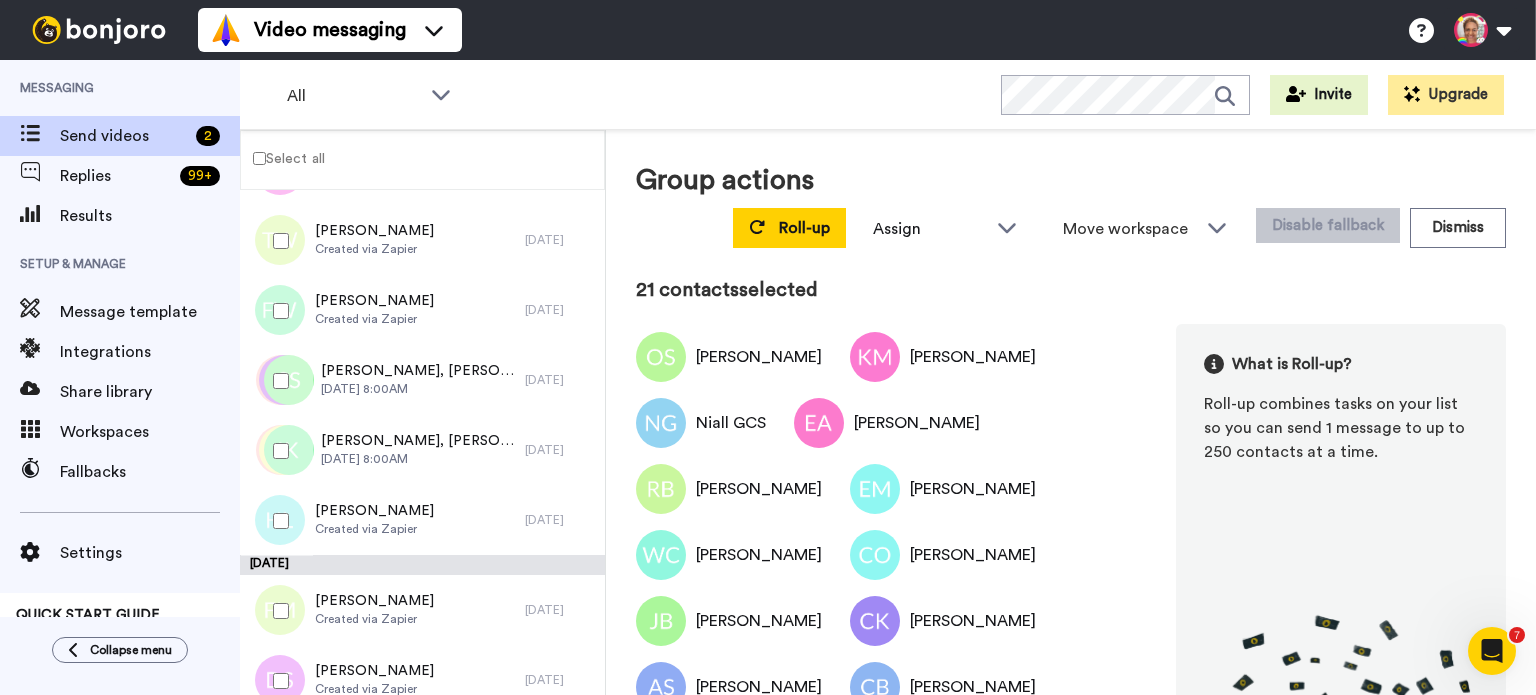 scroll, scrollTop: 2816, scrollLeft: 0, axis: vertical 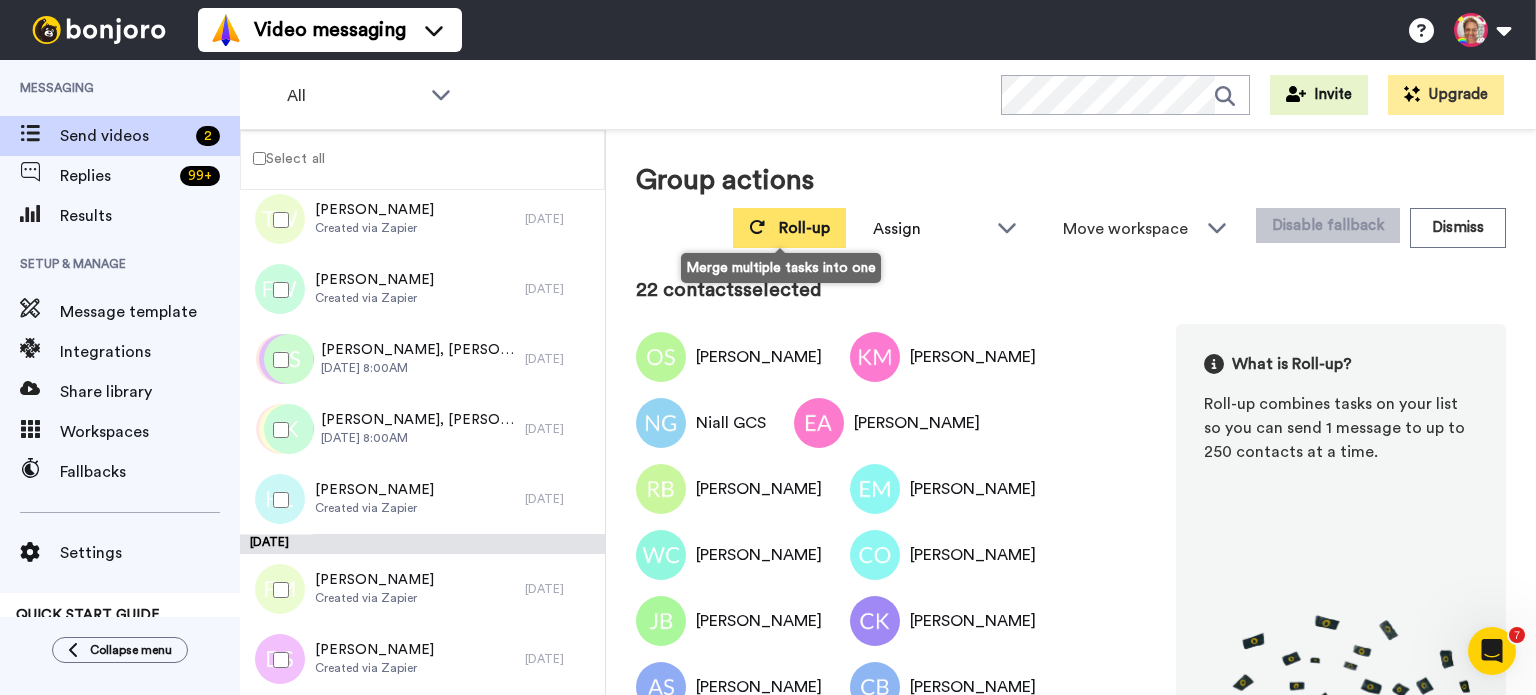 click on "Roll-up" at bounding box center [804, 228] 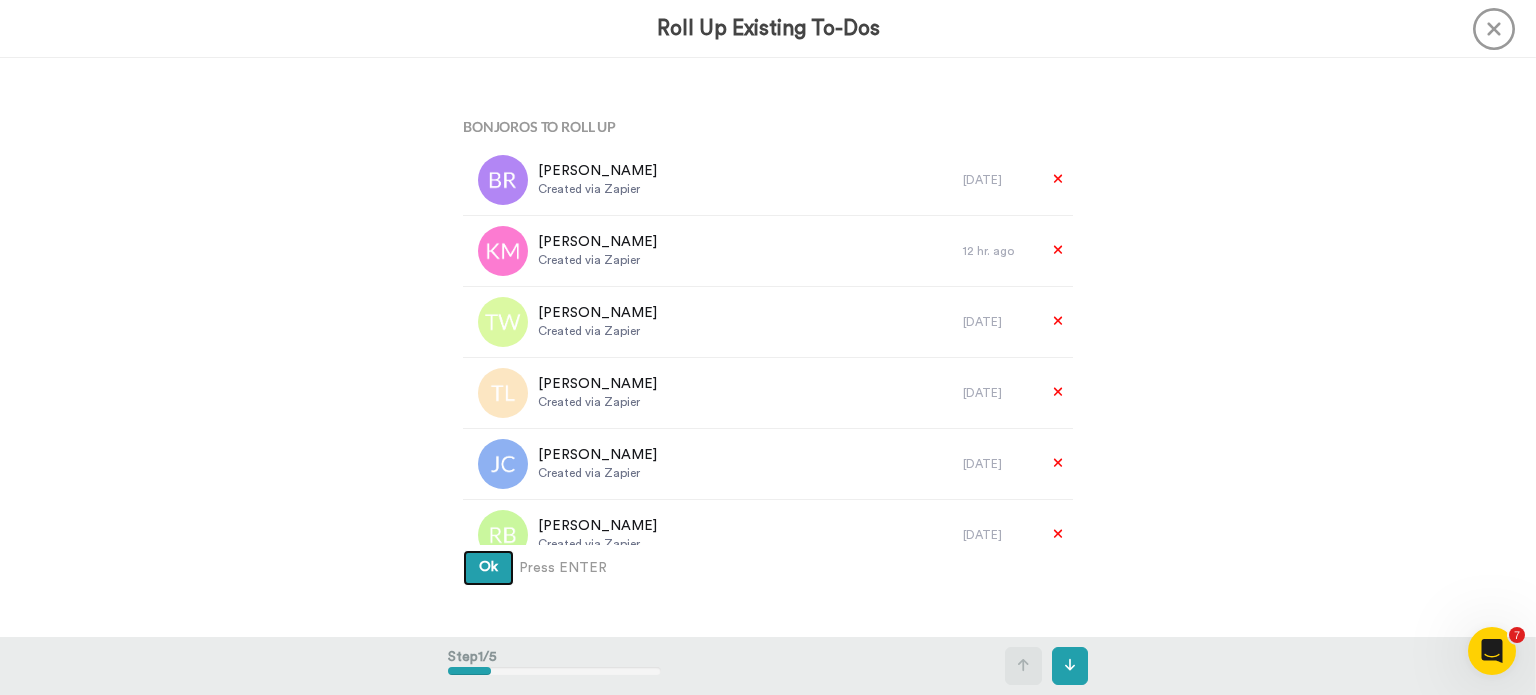 click on "Ok" at bounding box center [488, 568] 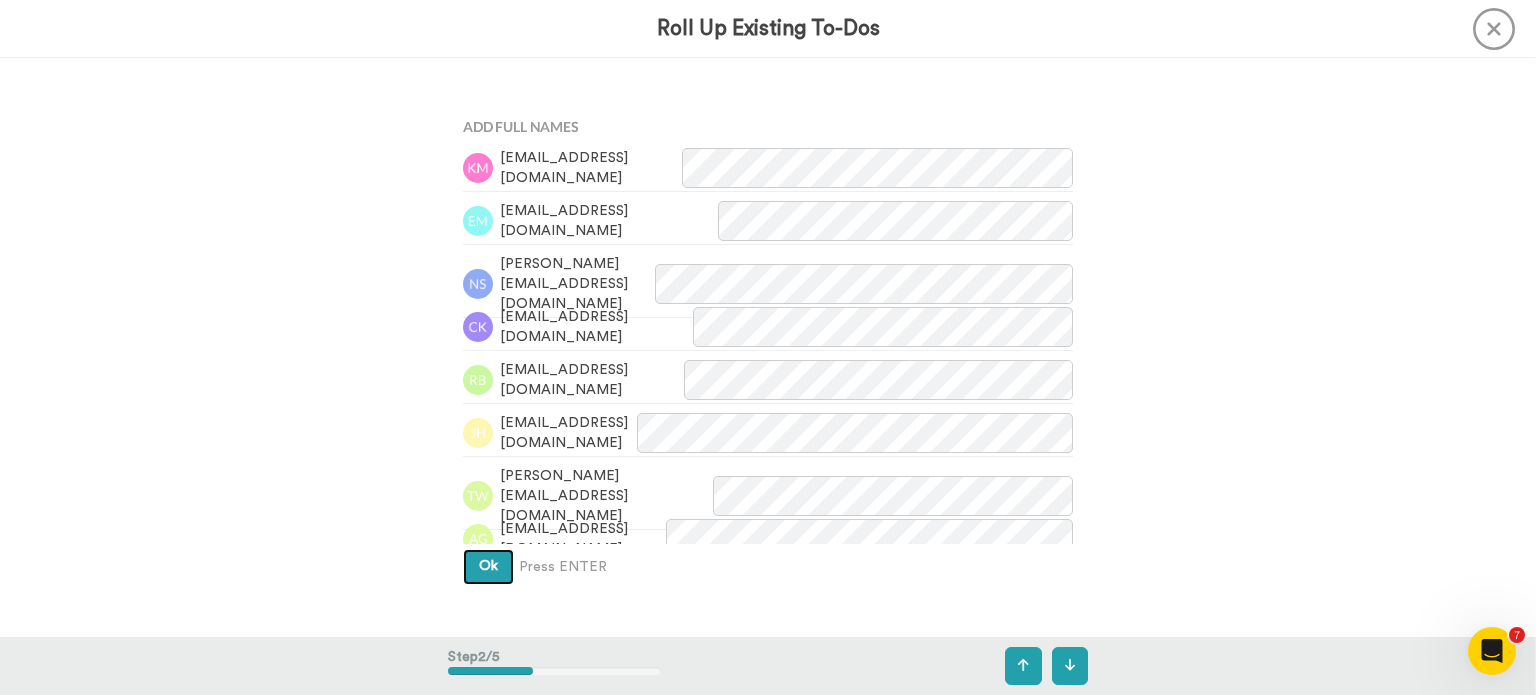 click on "Ok" at bounding box center [488, 567] 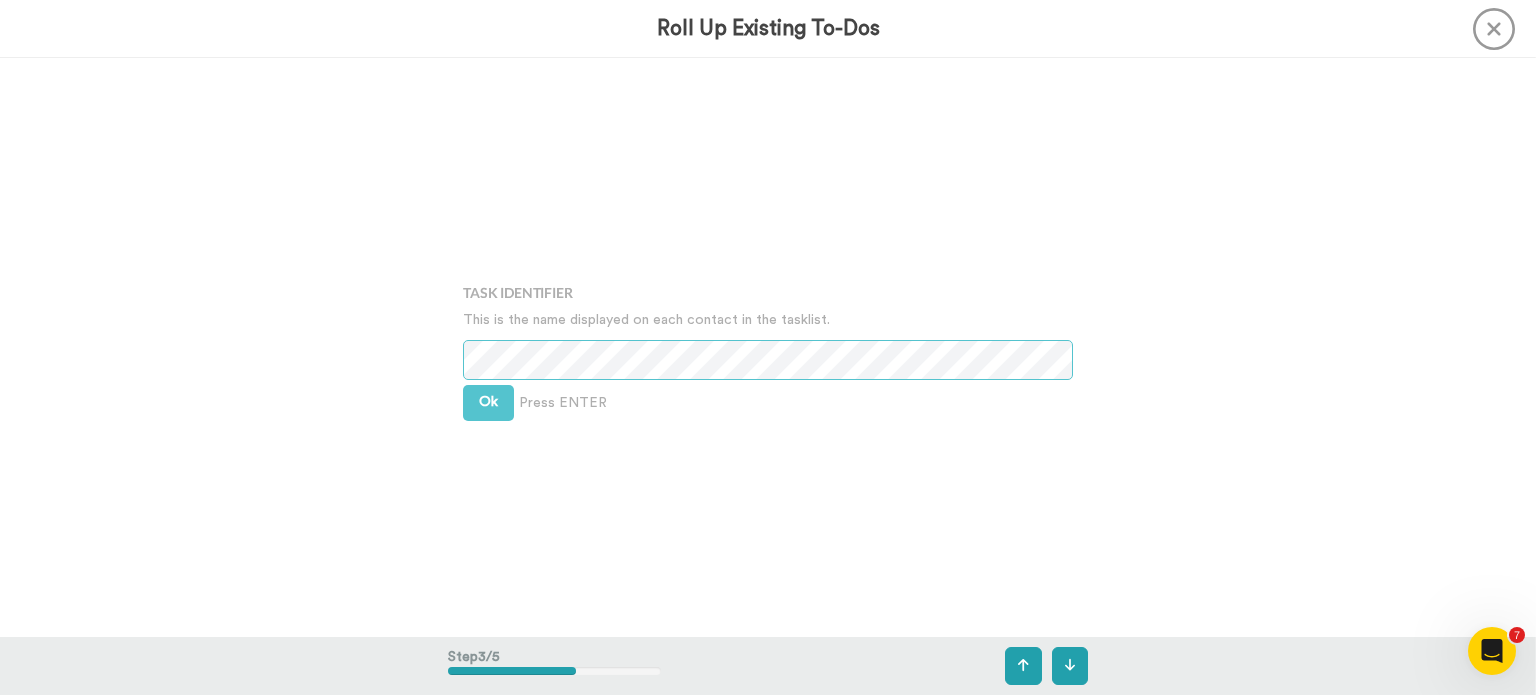 scroll, scrollTop: 1158, scrollLeft: 0, axis: vertical 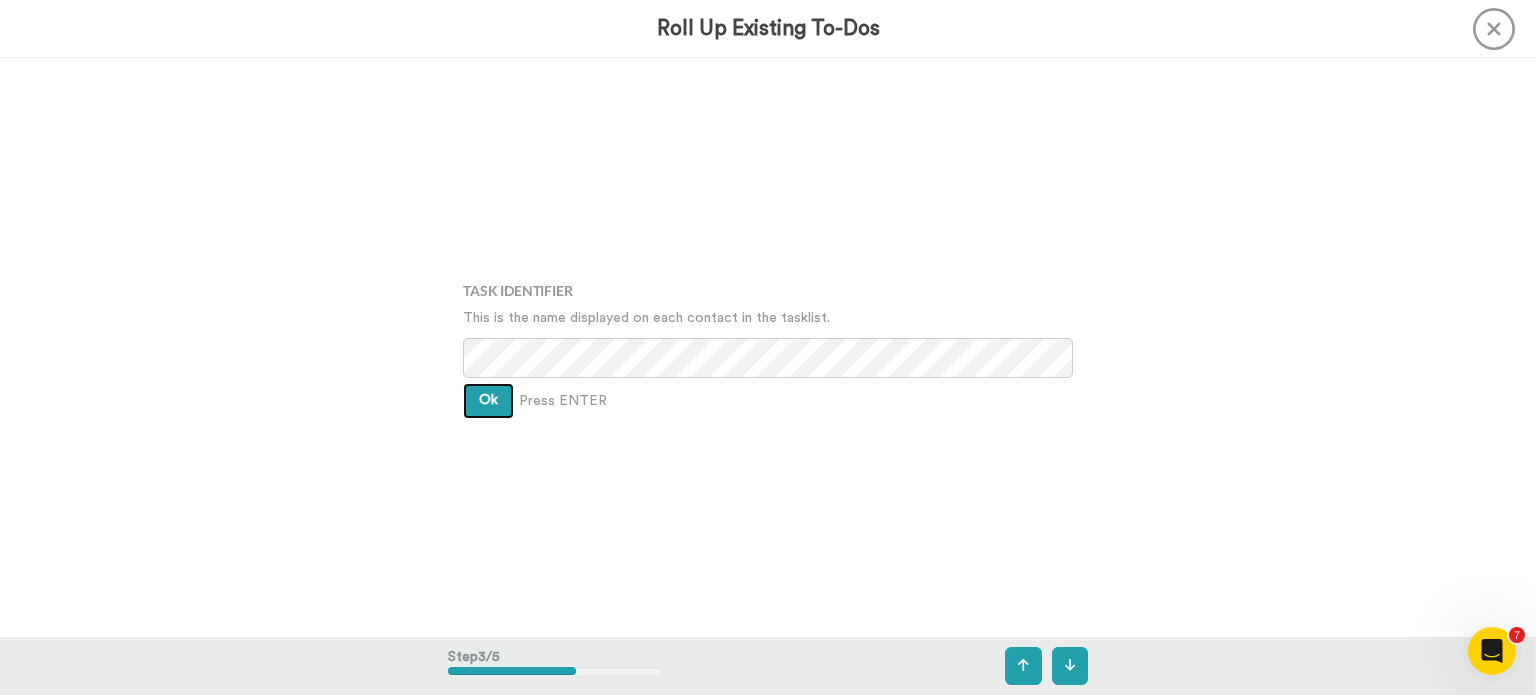 click on "Ok" at bounding box center (488, 401) 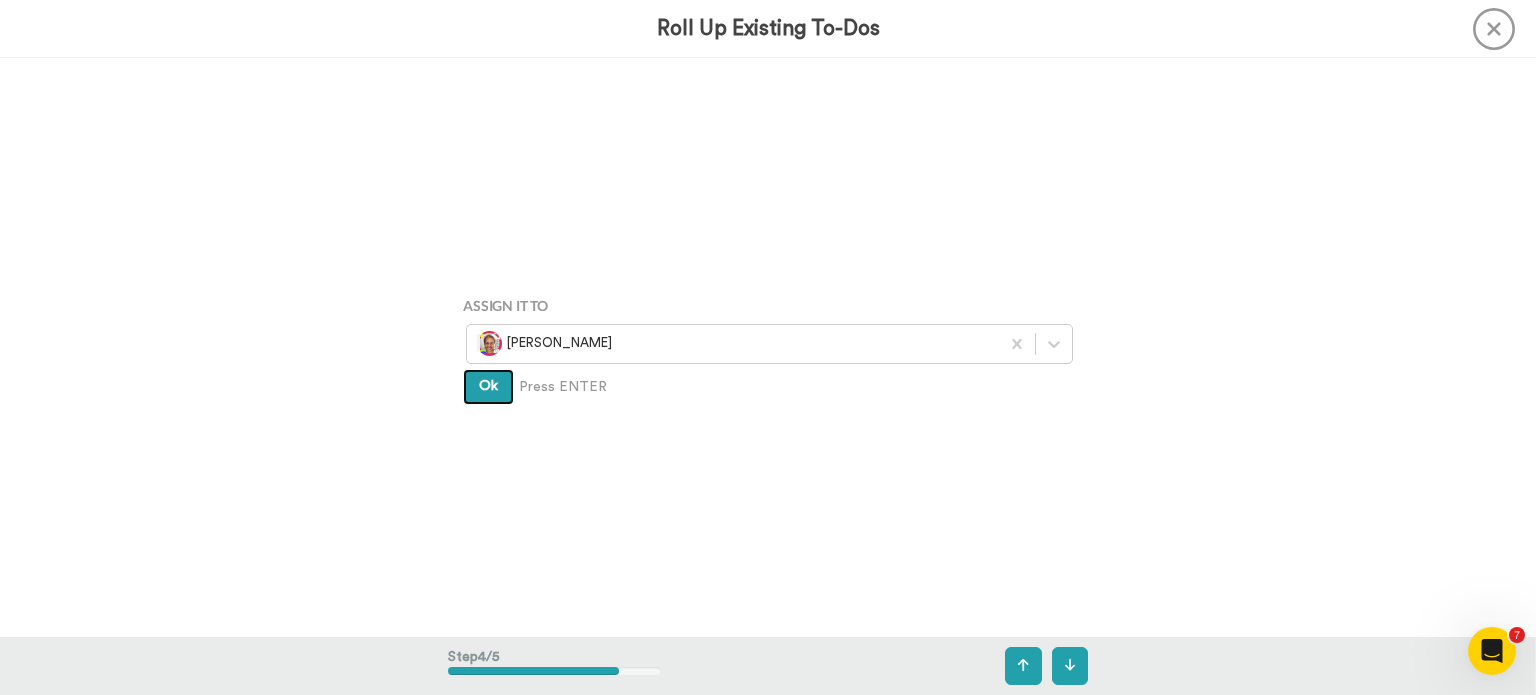 click on "Ok" at bounding box center [488, 387] 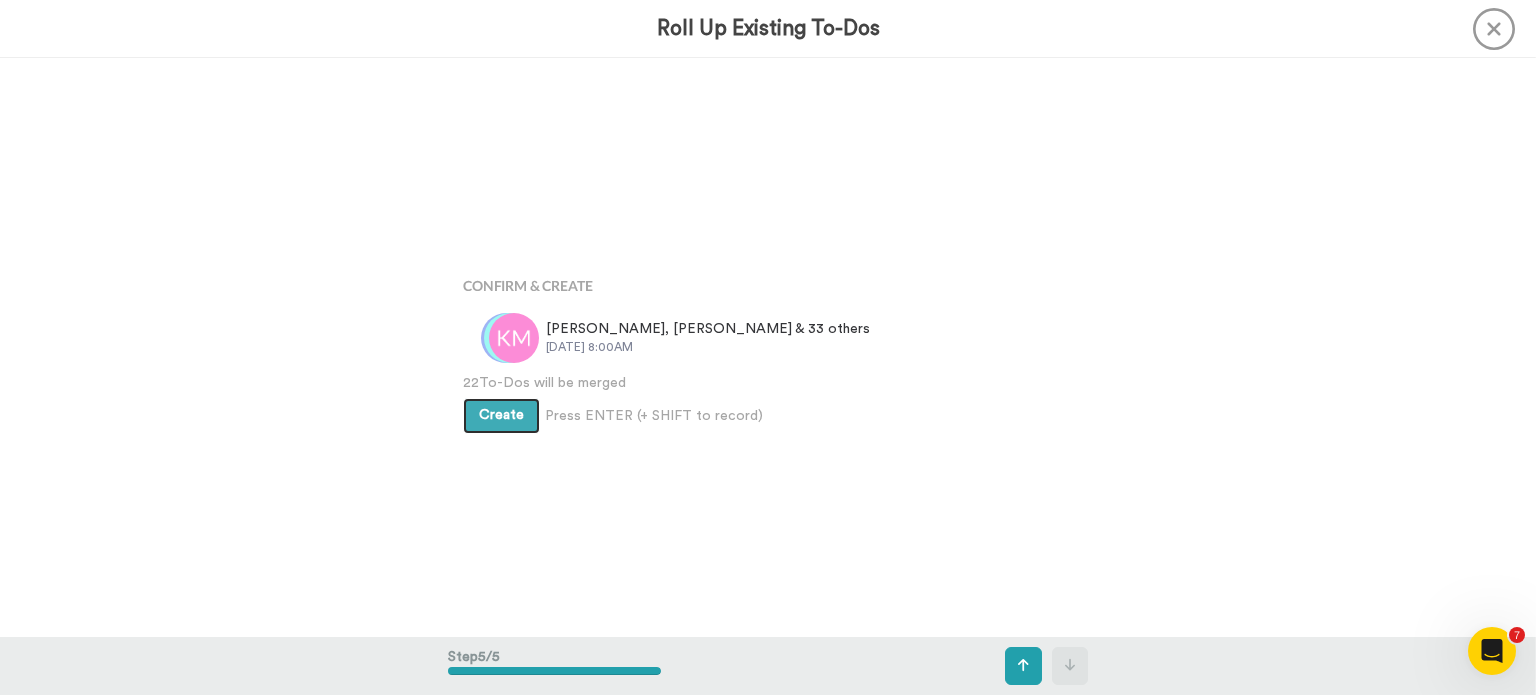 scroll, scrollTop: 2314, scrollLeft: 0, axis: vertical 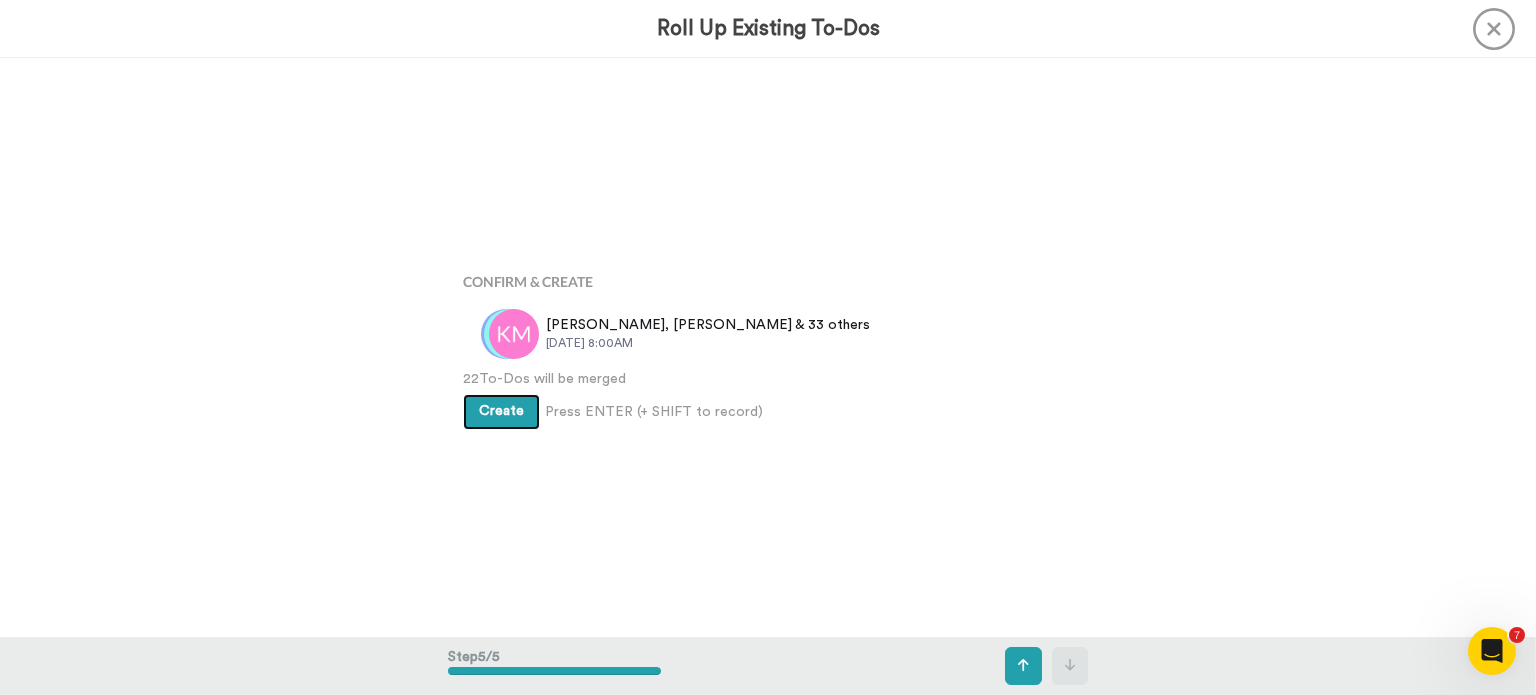 click on "Create" at bounding box center [501, 411] 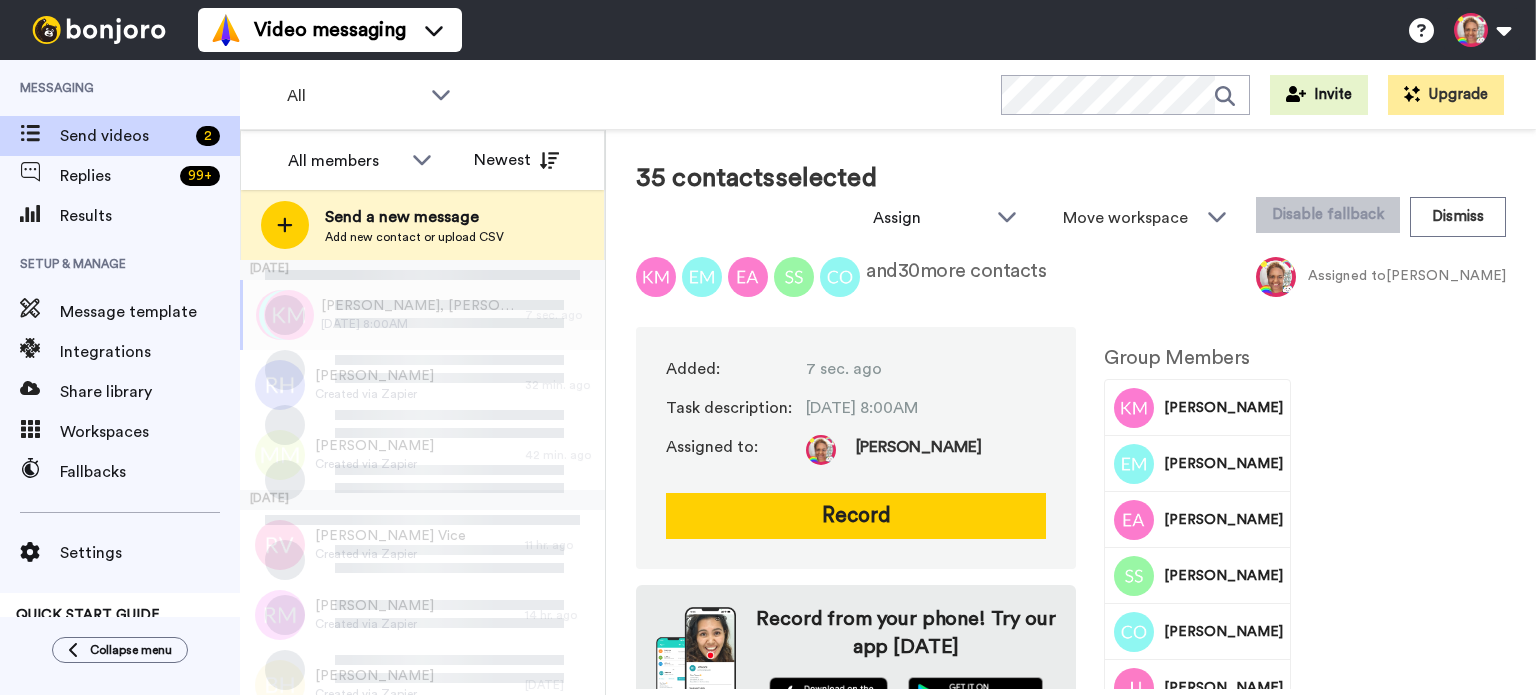 scroll, scrollTop: 0, scrollLeft: 0, axis: both 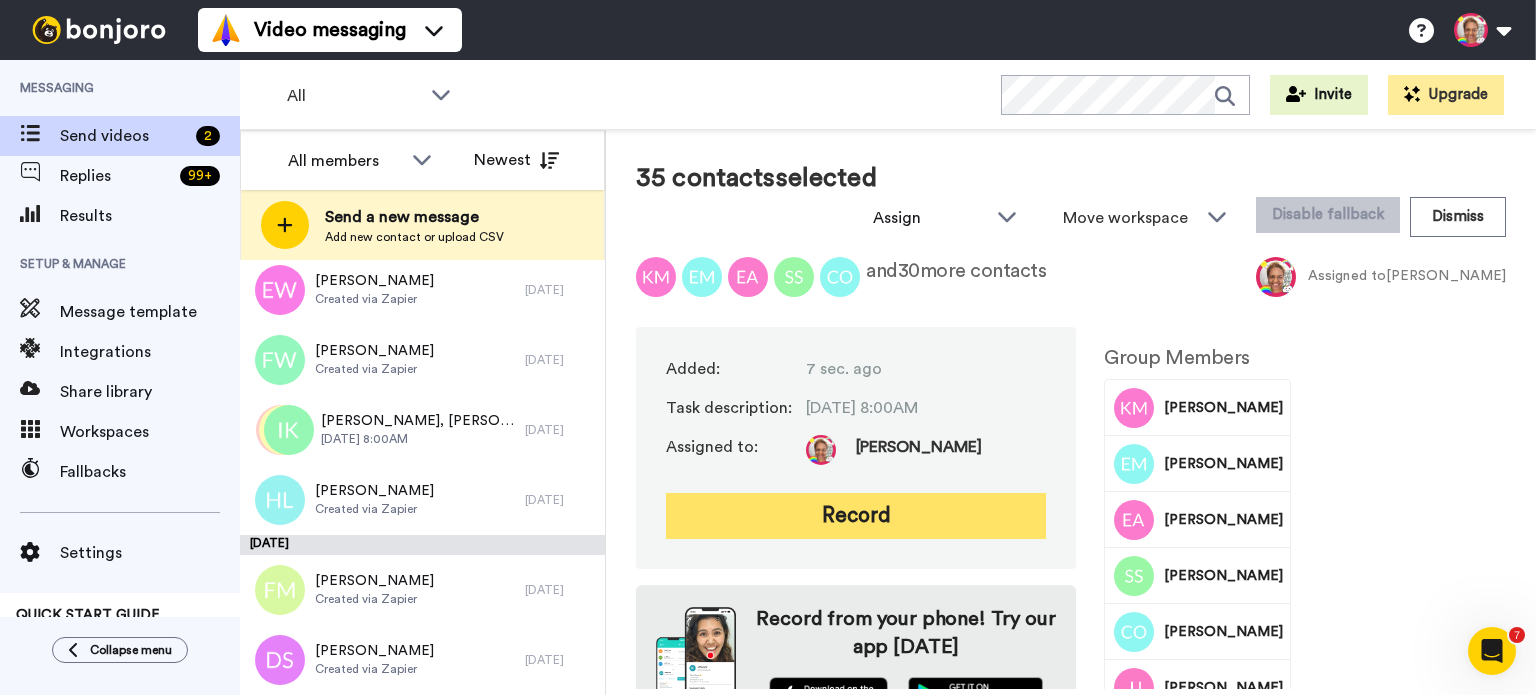 click on "Record" at bounding box center (856, 516) 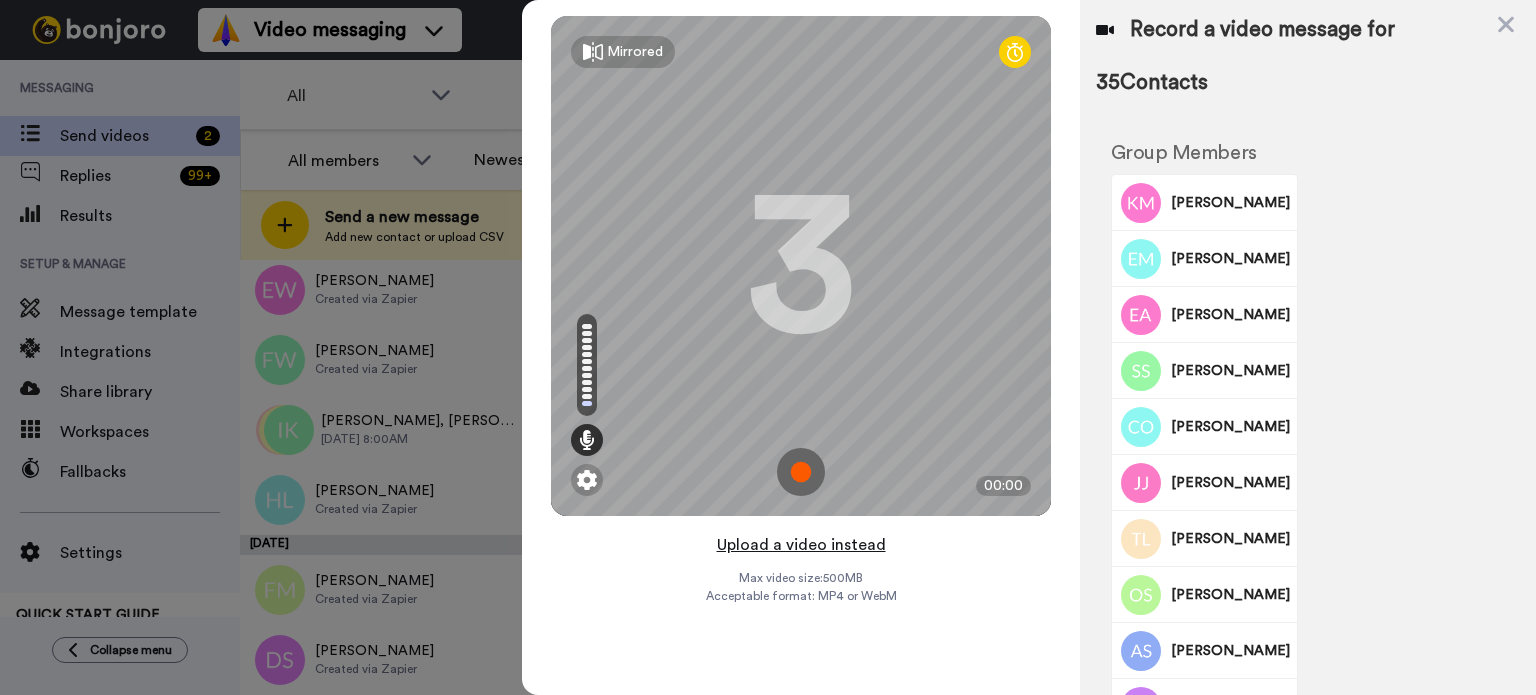 click on "Upload a video instead" at bounding box center [801, 545] 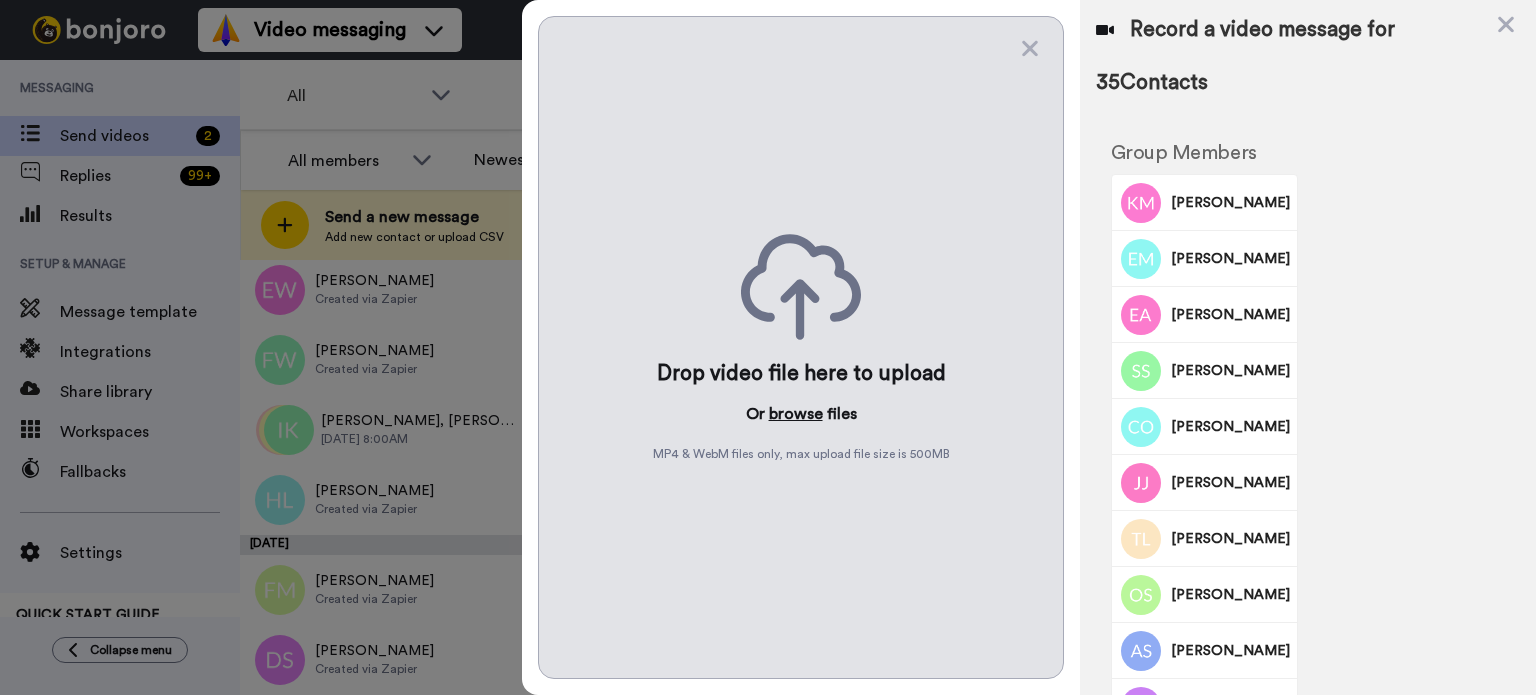 click on "browse" at bounding box center [796, 414] 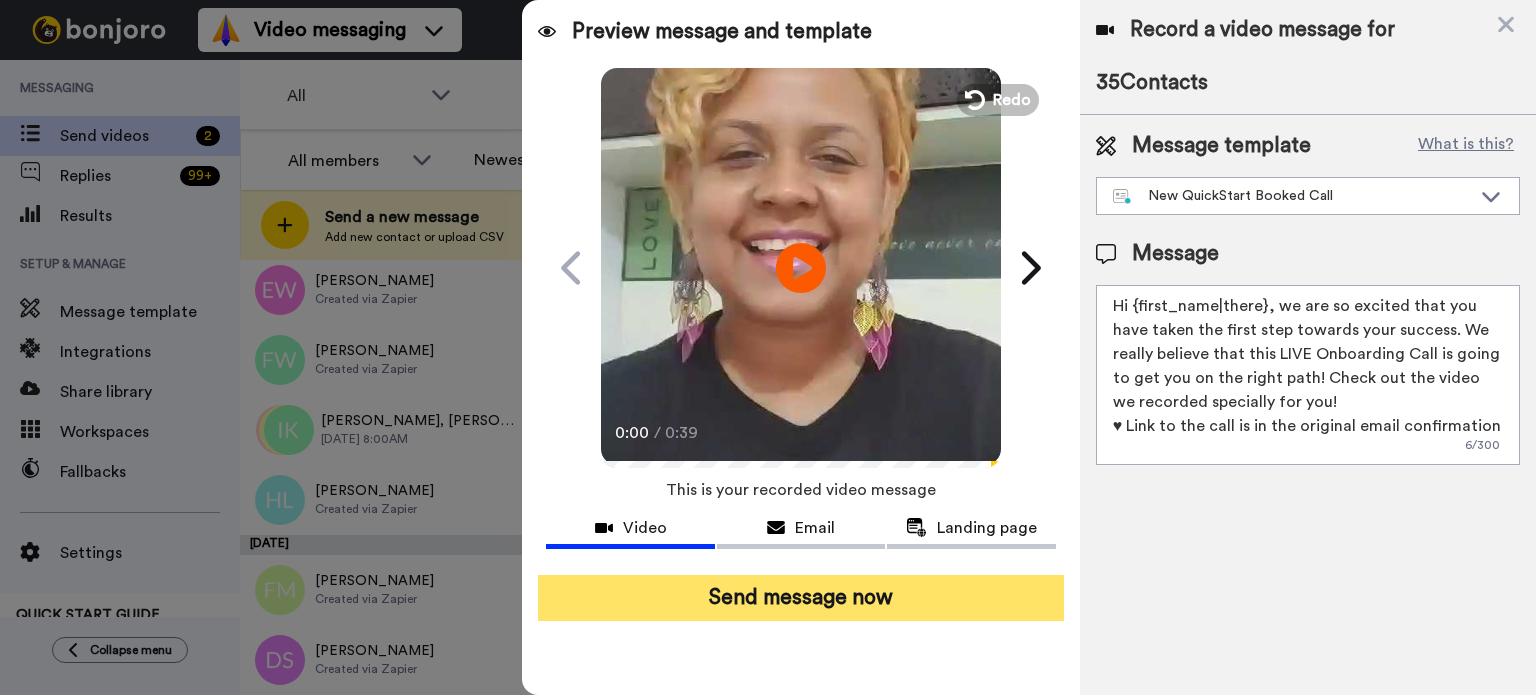 click on "Send message now" at bounding box center [801, 598] 